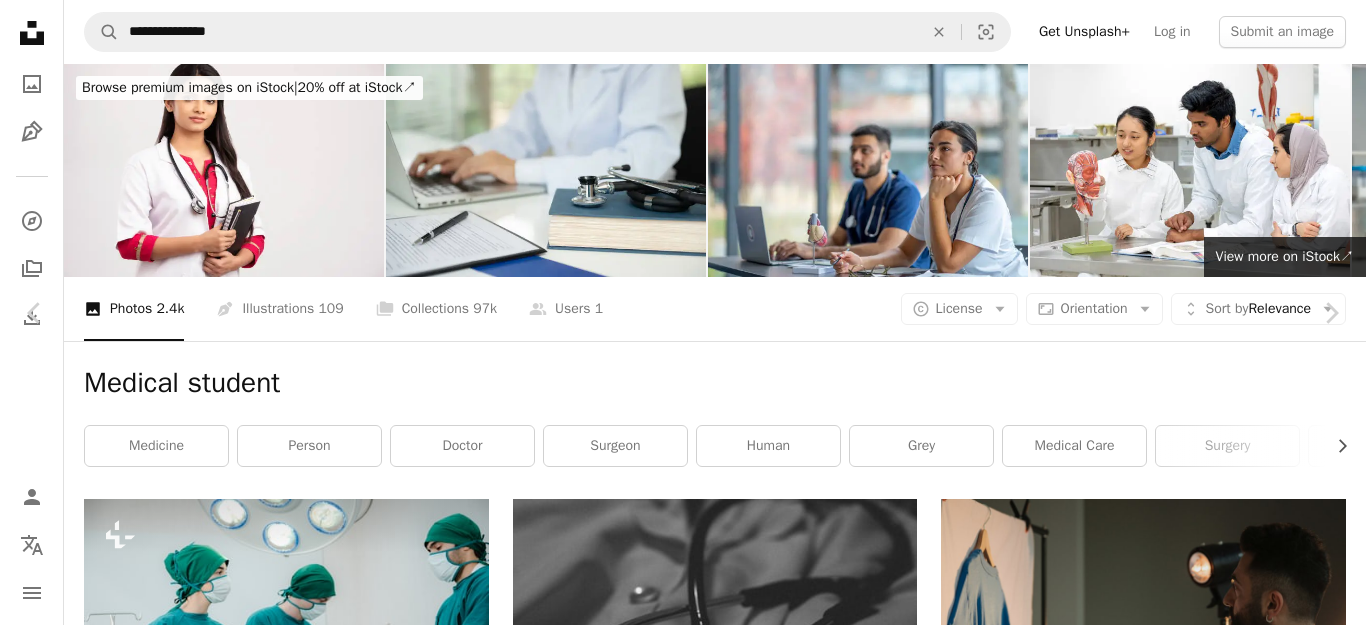 scroll, scrollTop: 9600, scrollLeft: 0, axis: vertical 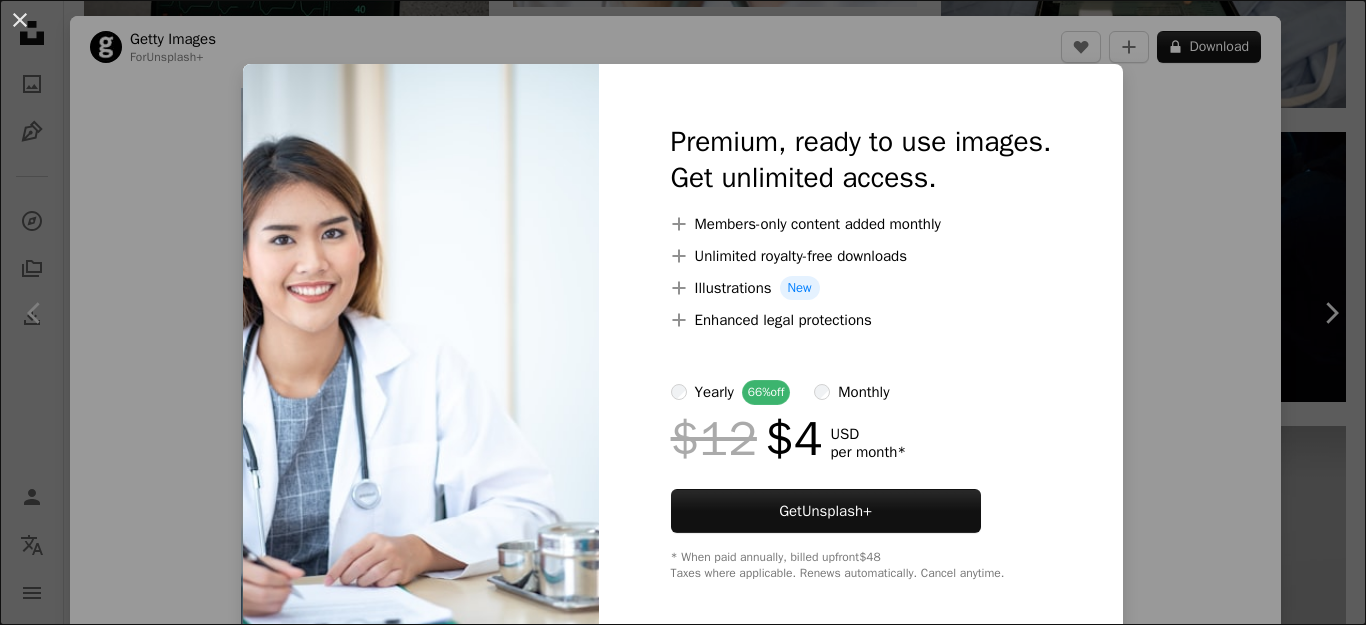 click on "An X shape Premium, ready to use images. Get unlimited access. A plus sign Members-only content added monthly A plus sign Unlimited royalty-free downloads A plus sign Illustrations  New A plus sign Enhanced legal protections yearly 66%  off monthly $12   $4 USD per month * Get  Unsplash+ * When paid annually, billed upfront  $48 Taxes where applicable. Renews automatically. Cancel anytime." at bounding box center [683, 312] 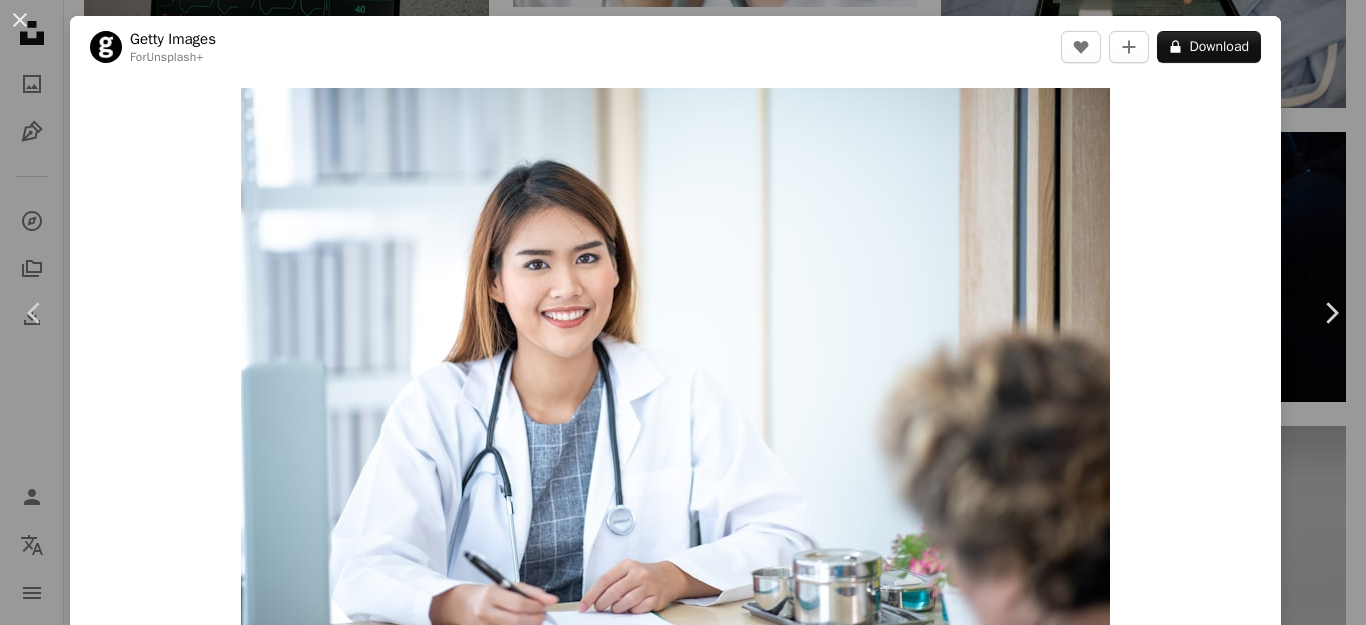 click on "**********" at bounding box center (683, -2422) 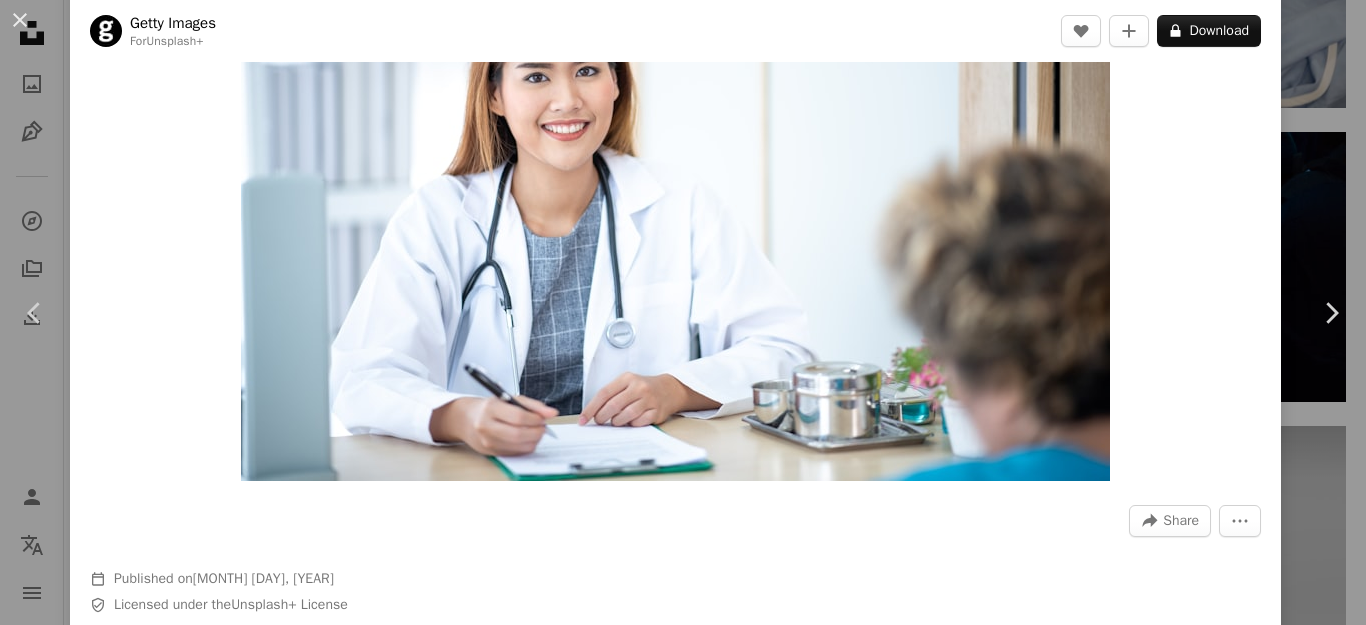 scroll, scrollTop: 400, scrollLeft: 0, axis: vertical 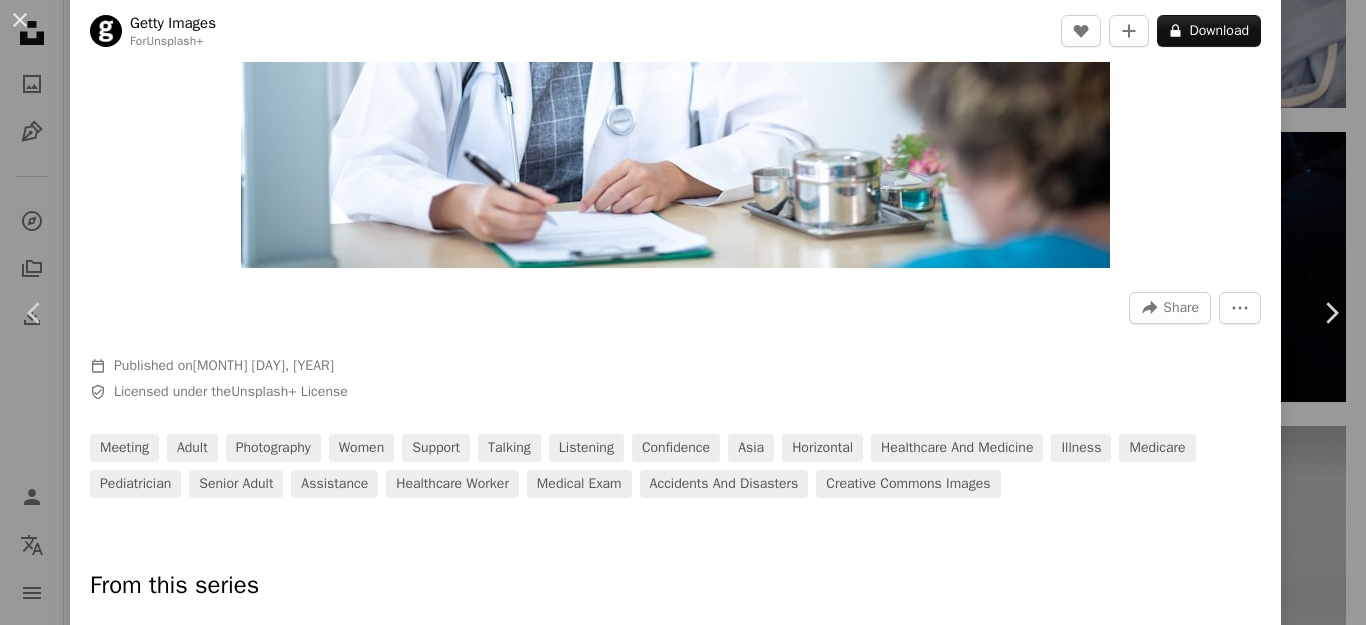 click on "**********" at bounding box center (683, -2422) 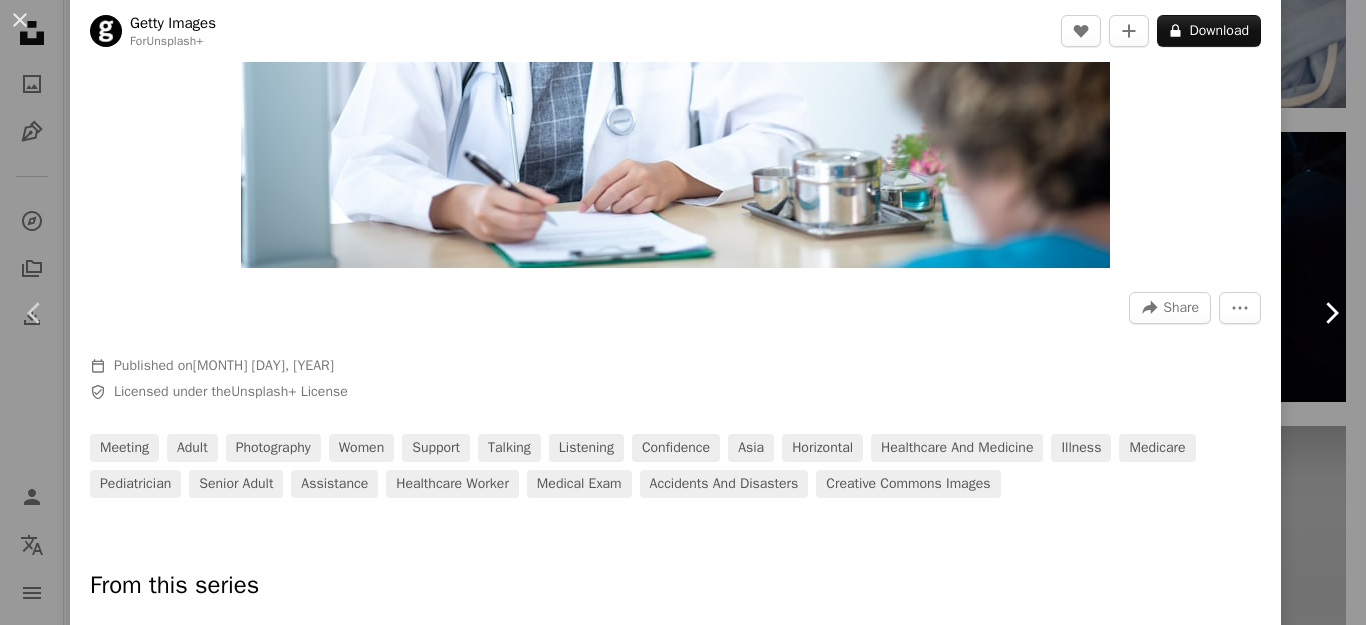 click on "Chevron right" at bounding box center [1331, 313] 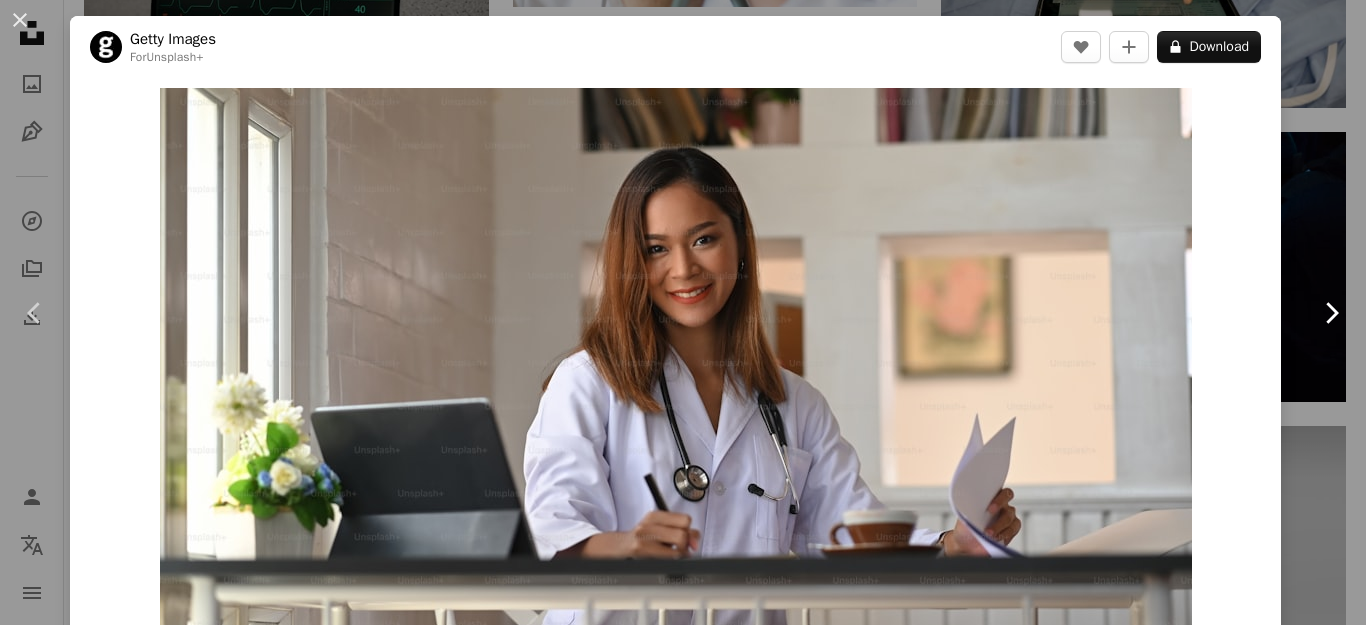 drag, startPoint x: 1333, startPoint y: 267, endPoint x: 1322, endPoint y: 267, distance: 11 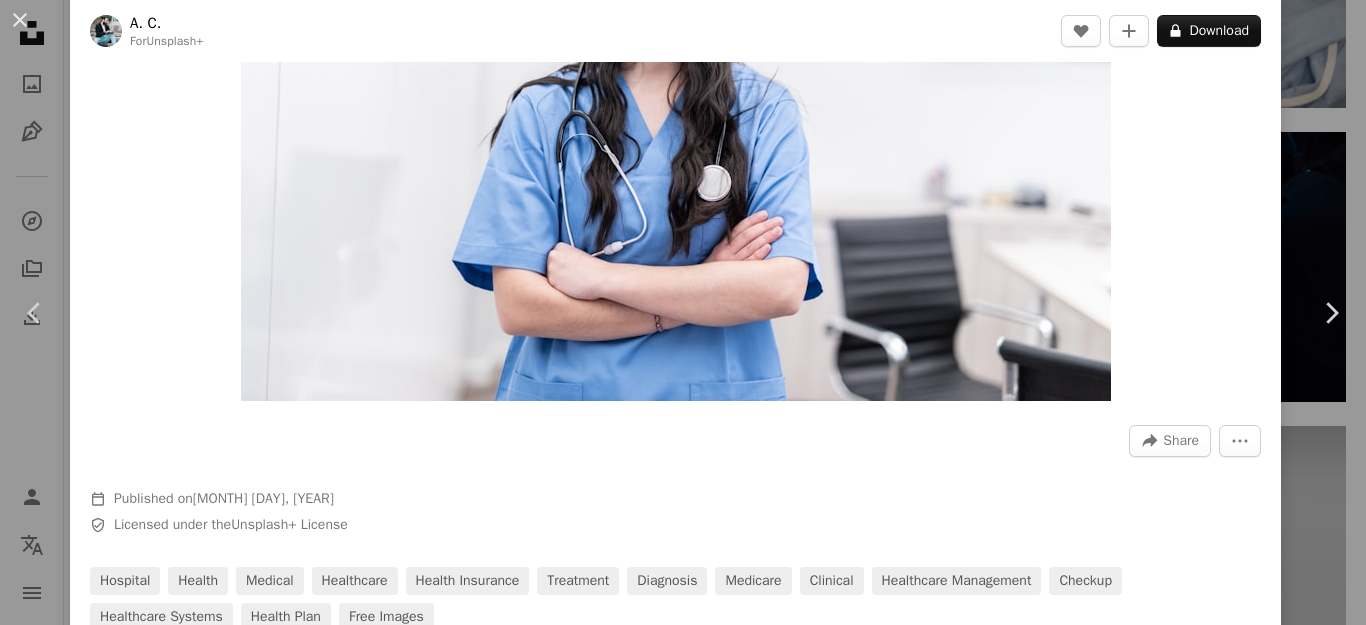 scroll, scrollTop: 0, scrollLeft: 0, axis: both 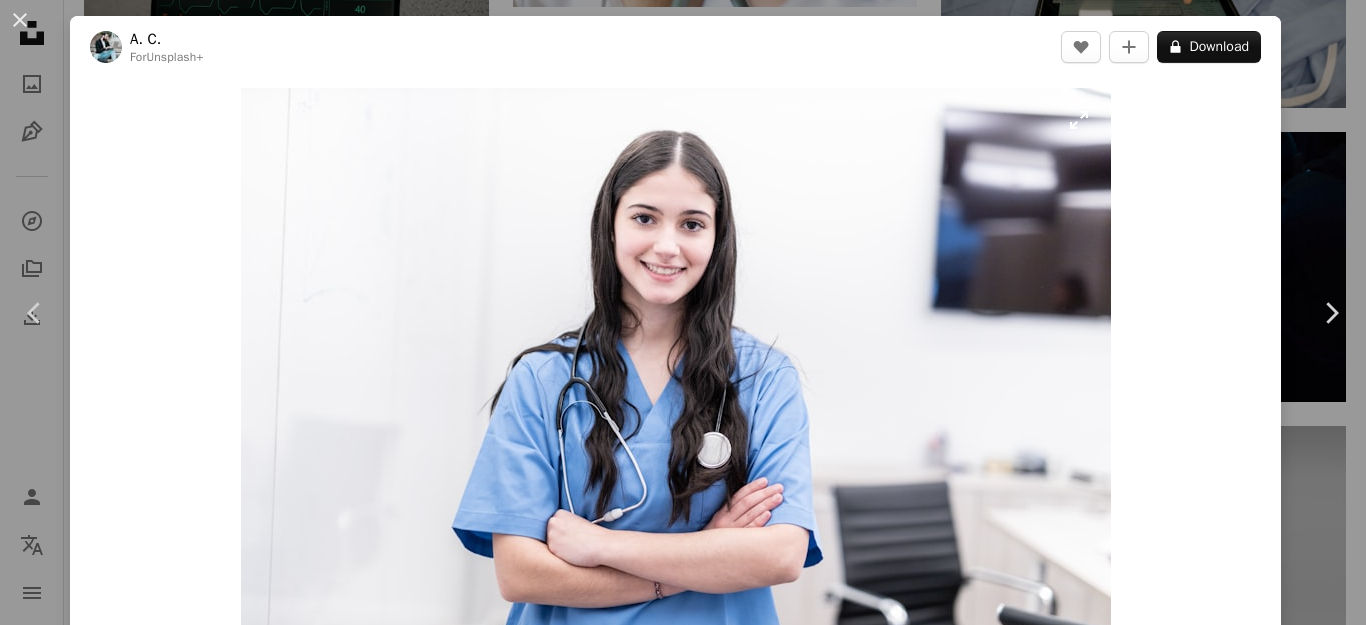 click at bounding box center (676, 378) 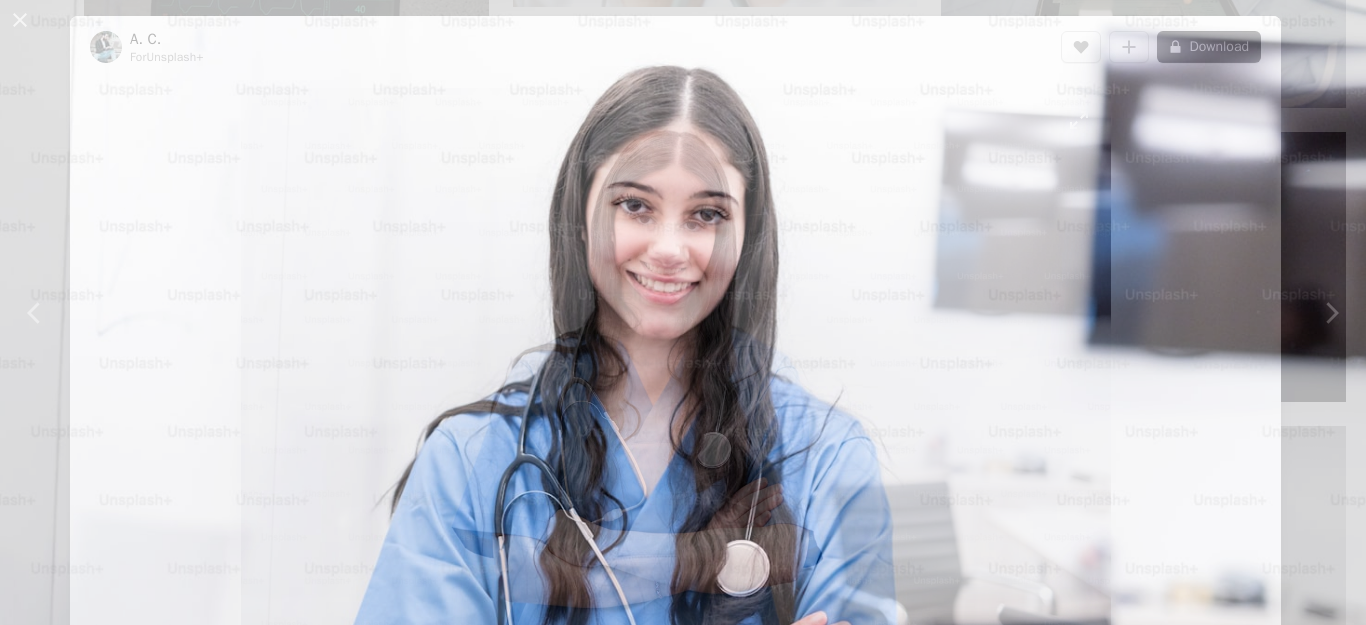 scroll, scrollTop: 137, scrollLeft: 0, axis: vertical 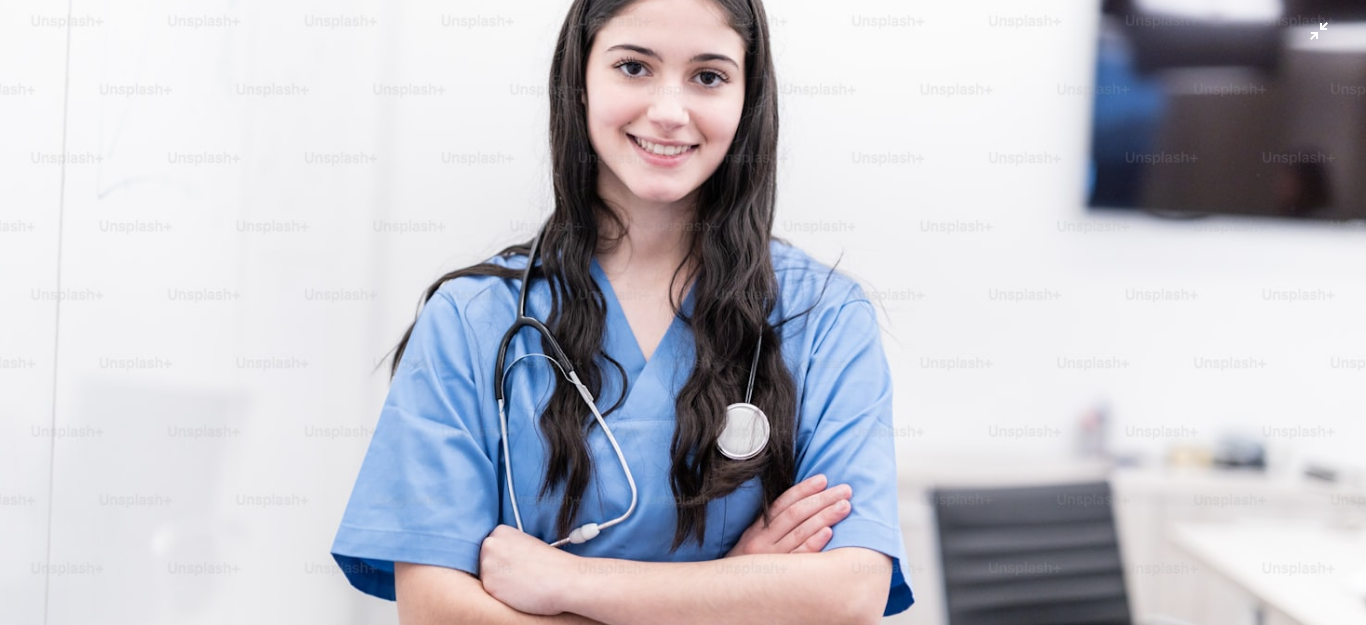 click at bounding box center (683, 318) 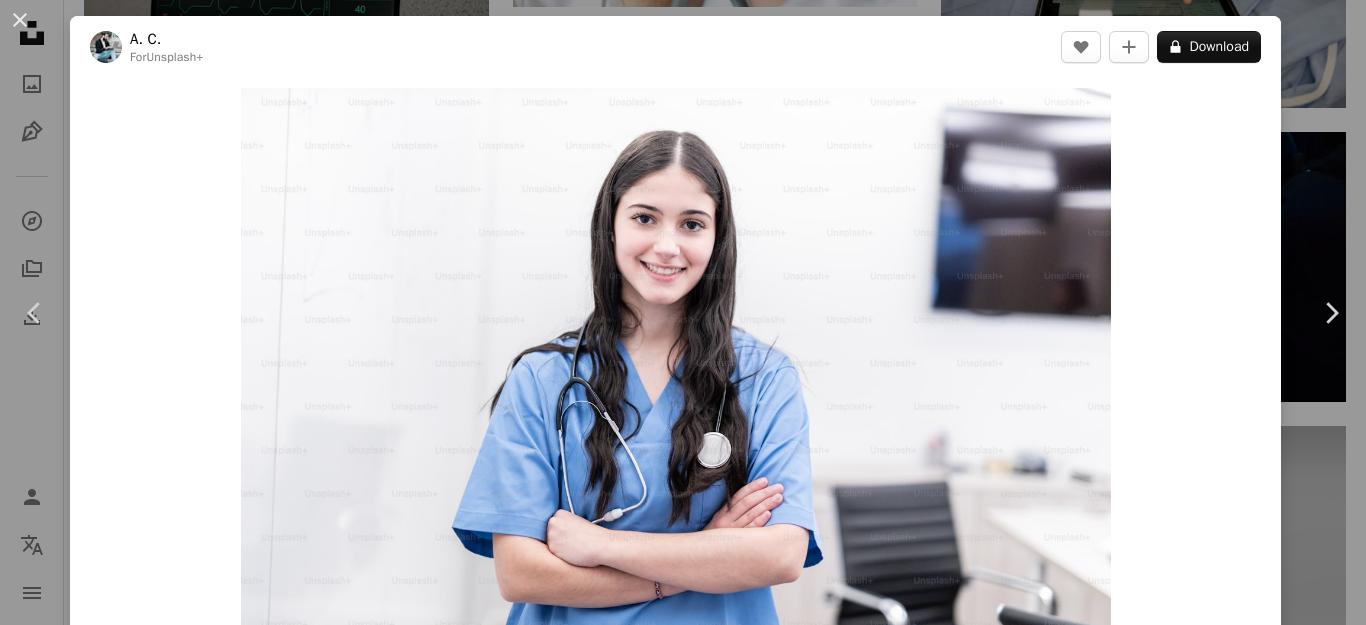 scroll, scrollTop: 43, scrollLeft: 0, axis: vertical 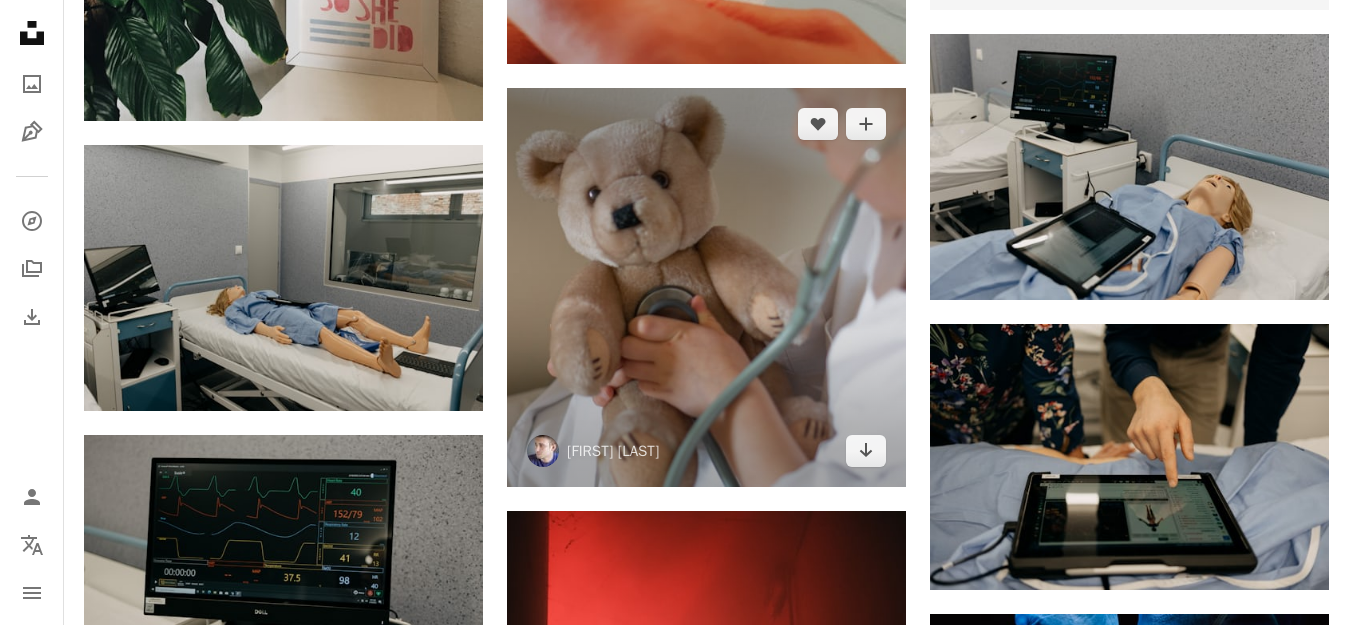 click at bounding box center [706, 287] 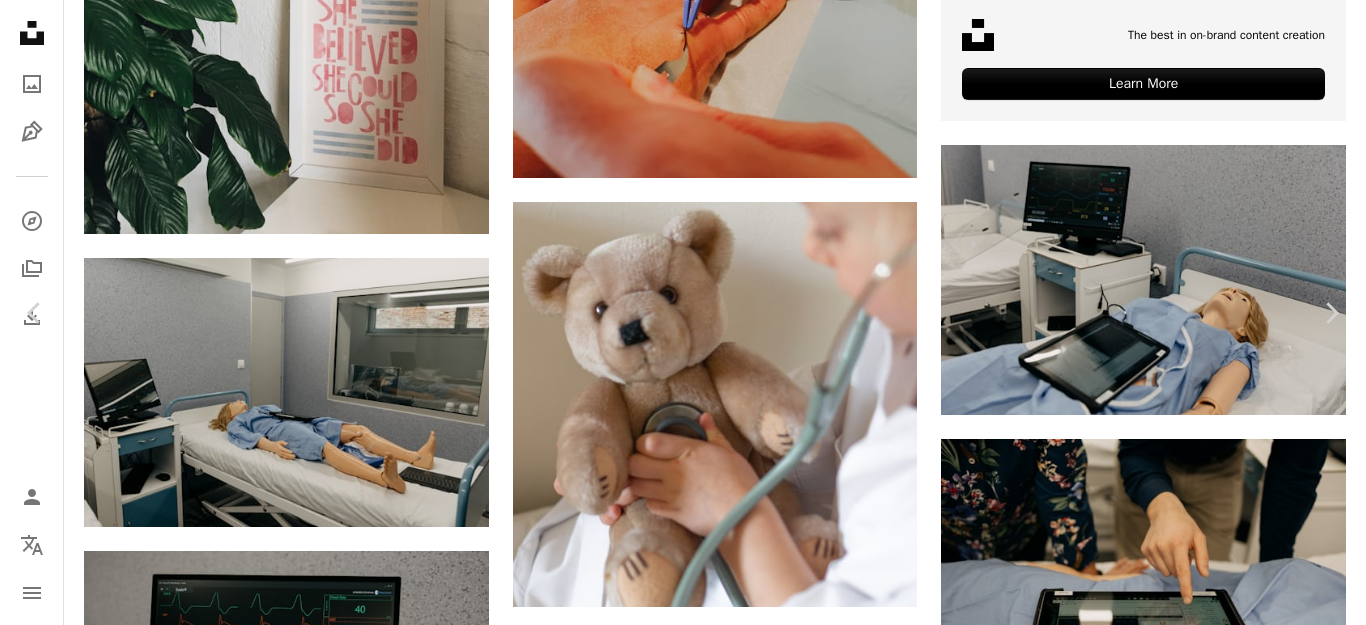 click on "**********" at bounding box center (683, -1822) 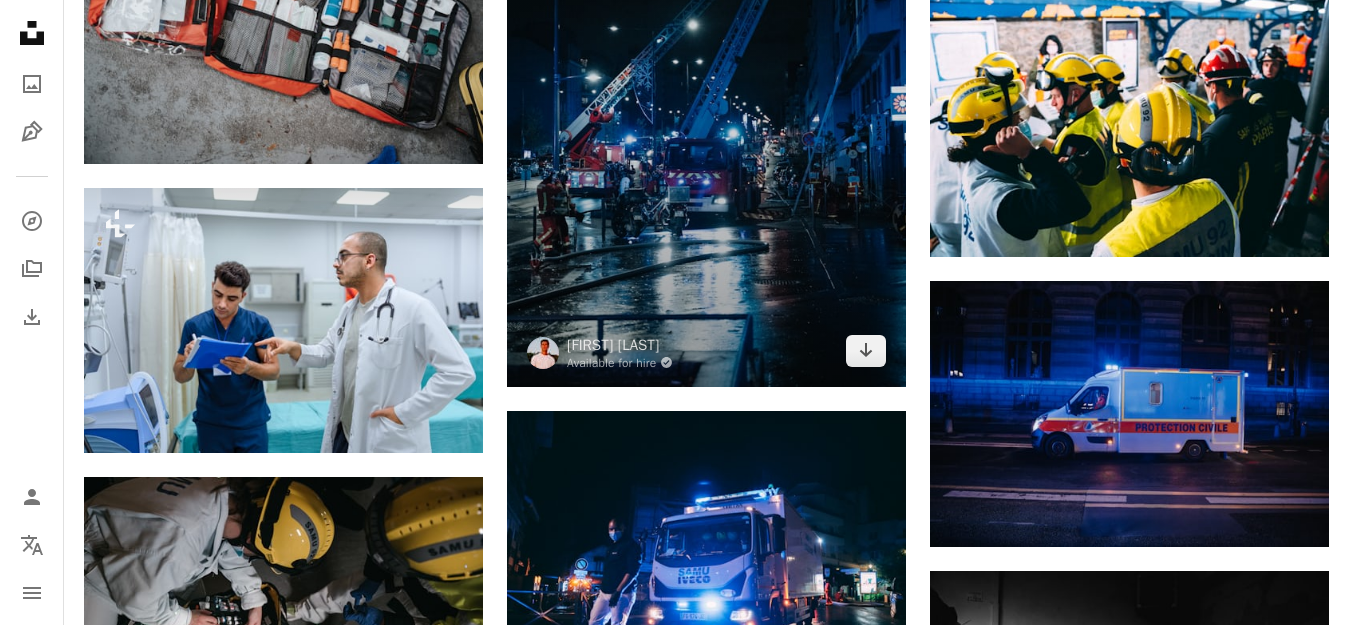 scroll, scrollTop: 11600, scrollLeft: 0, axis: vertical 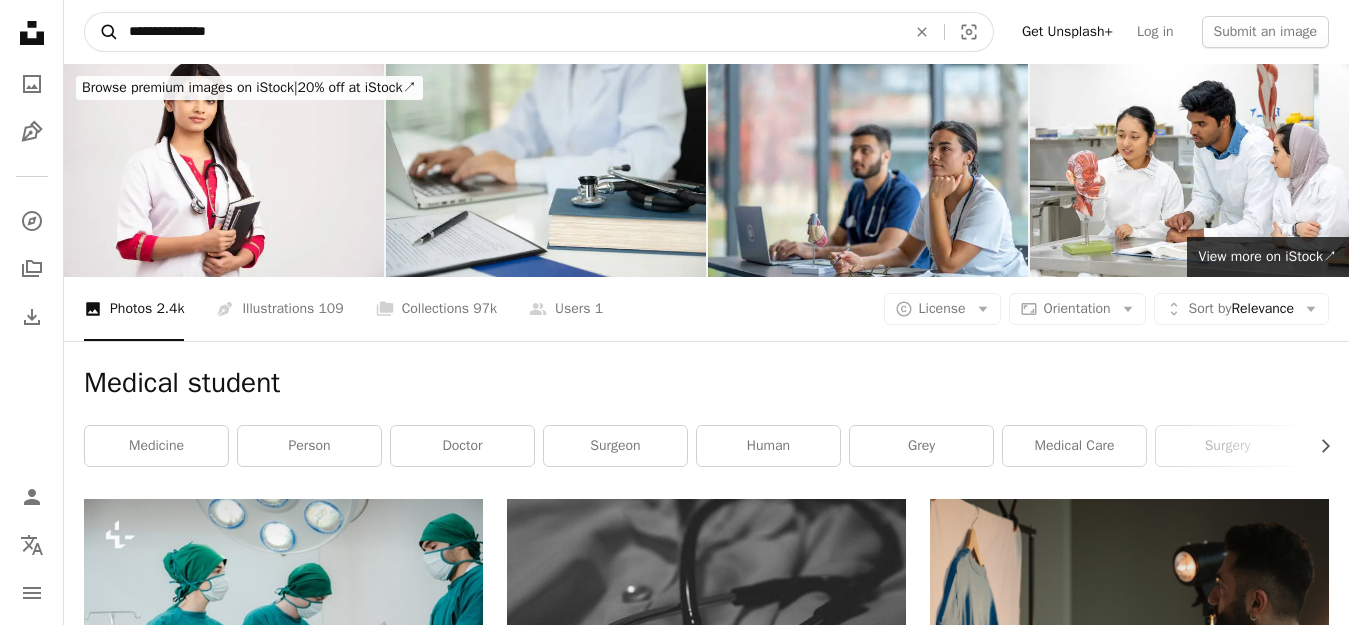 drag, startPoint x: 179, startPoint y: 24, endPoint x: 95, endPoint y: 29, distance: 84.14868 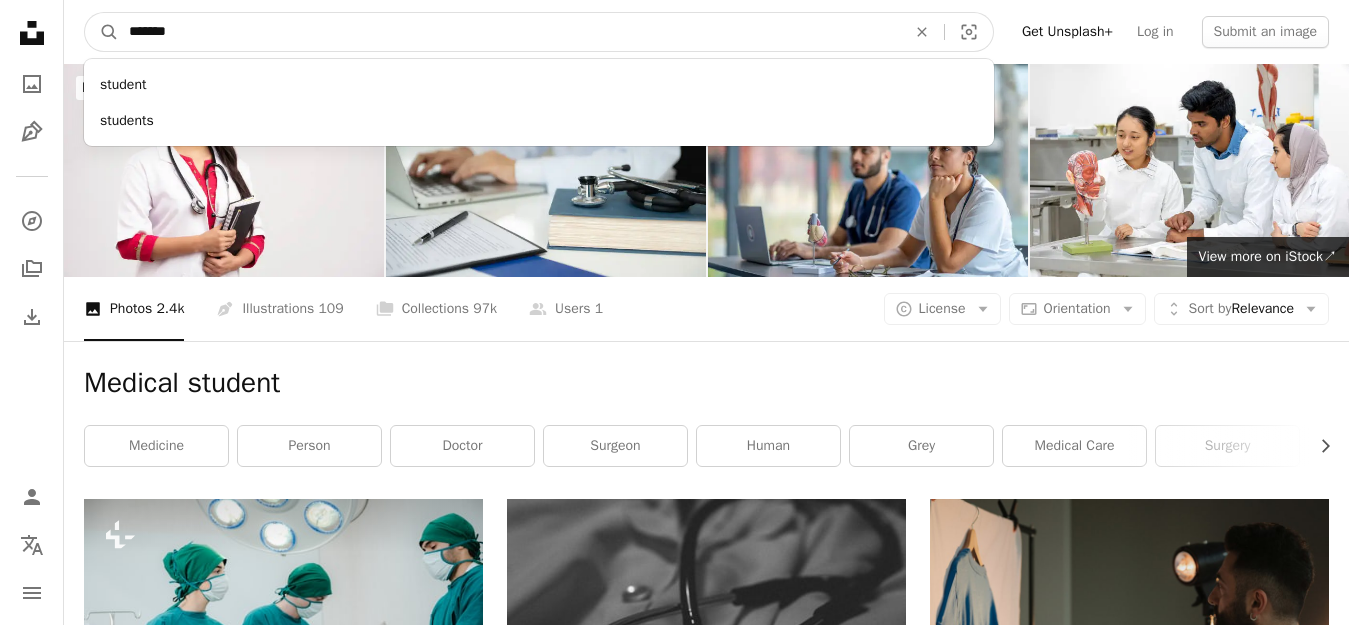 click on "*******" at bounding box center [509, 32] 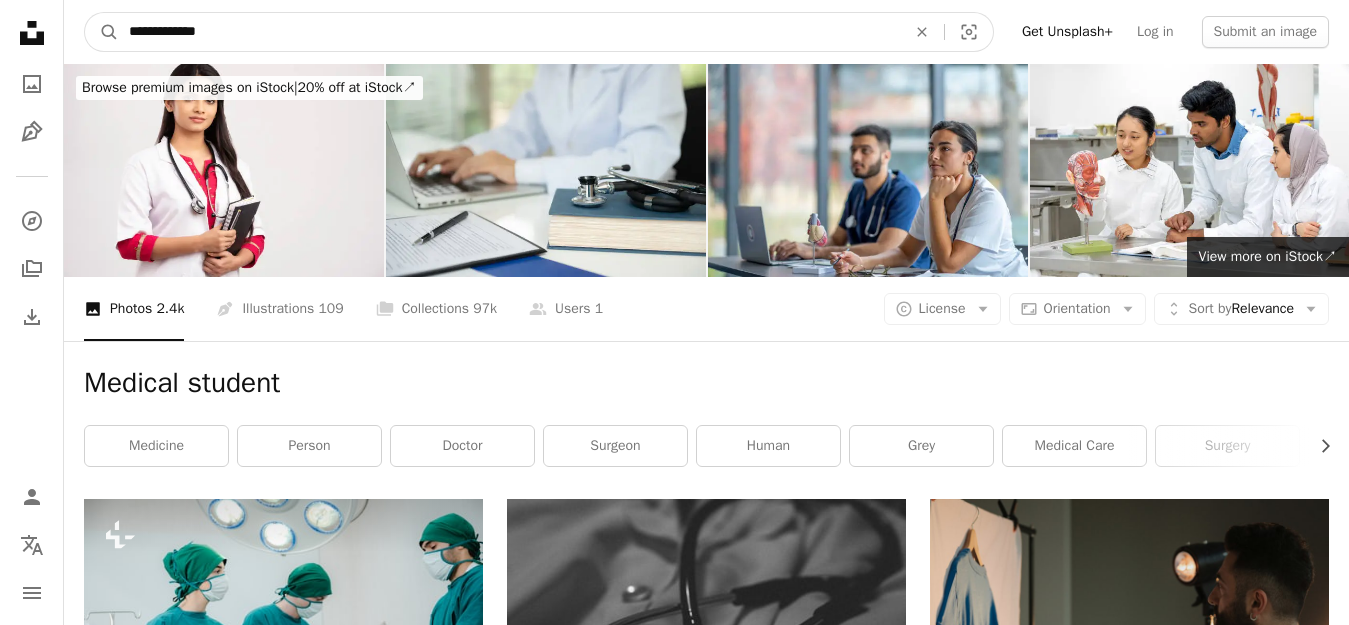 type on "**********" 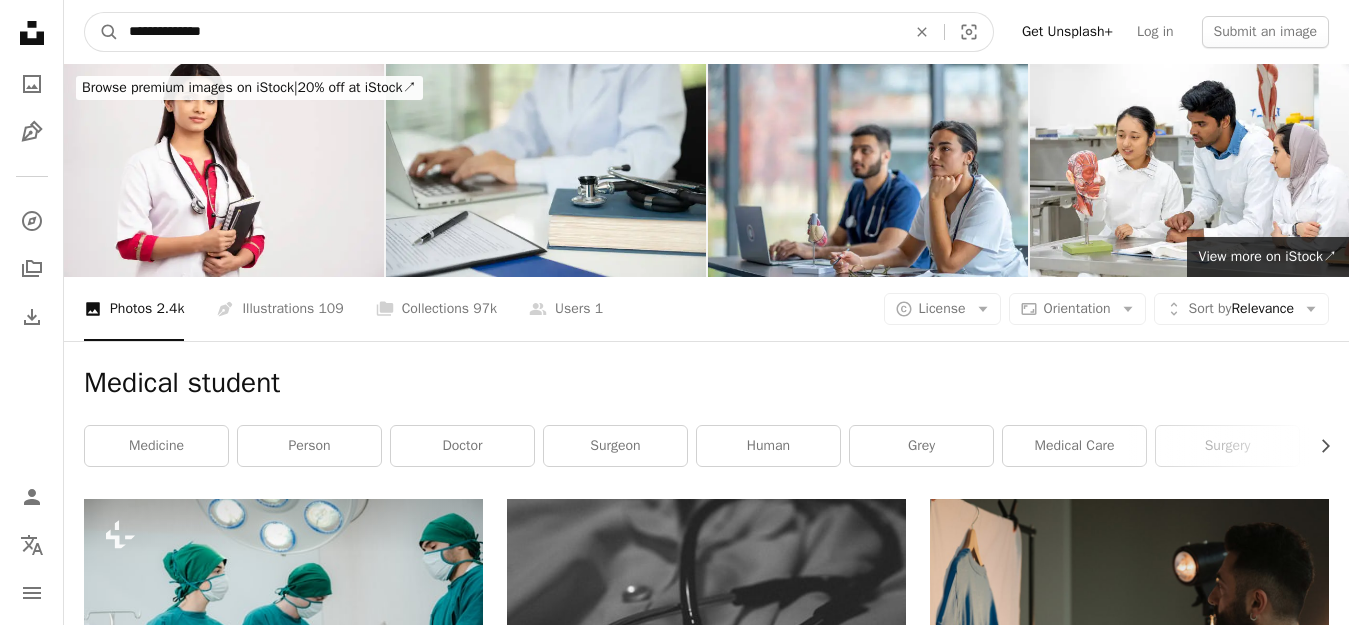 click on "A magnifying glass" at bounding box center (102, 32) 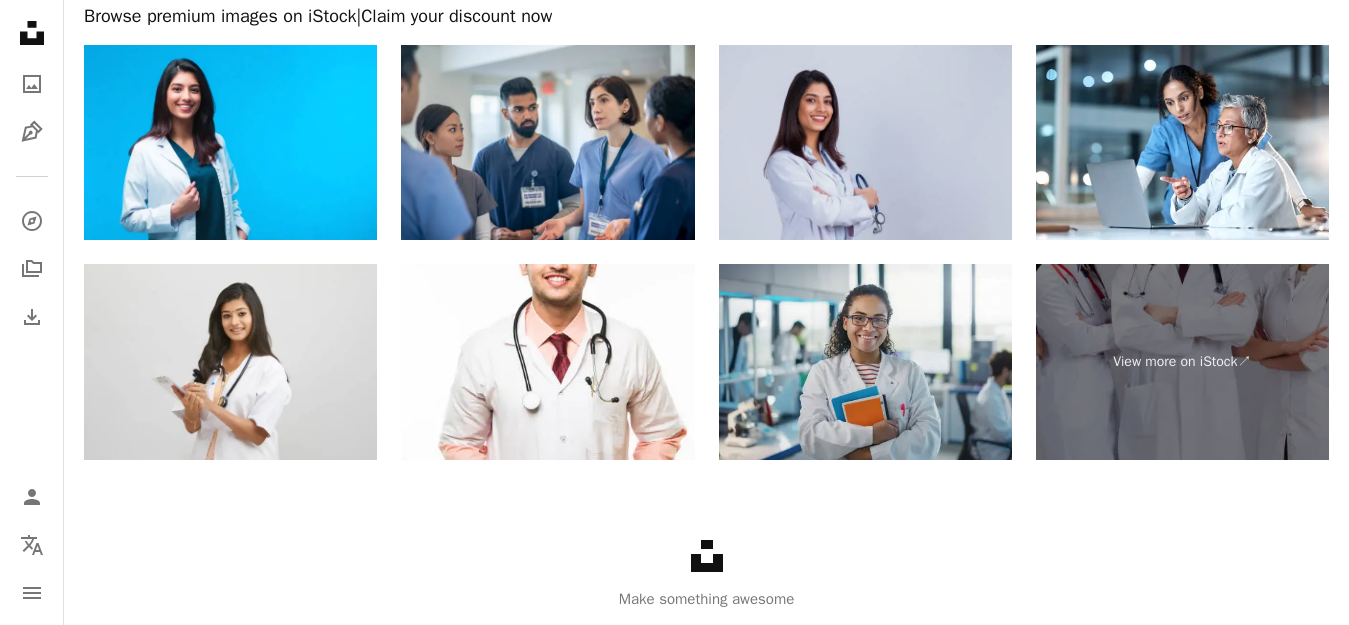 scroll, scrollTop: 3499, scrollLeft: 0, axis: vertical 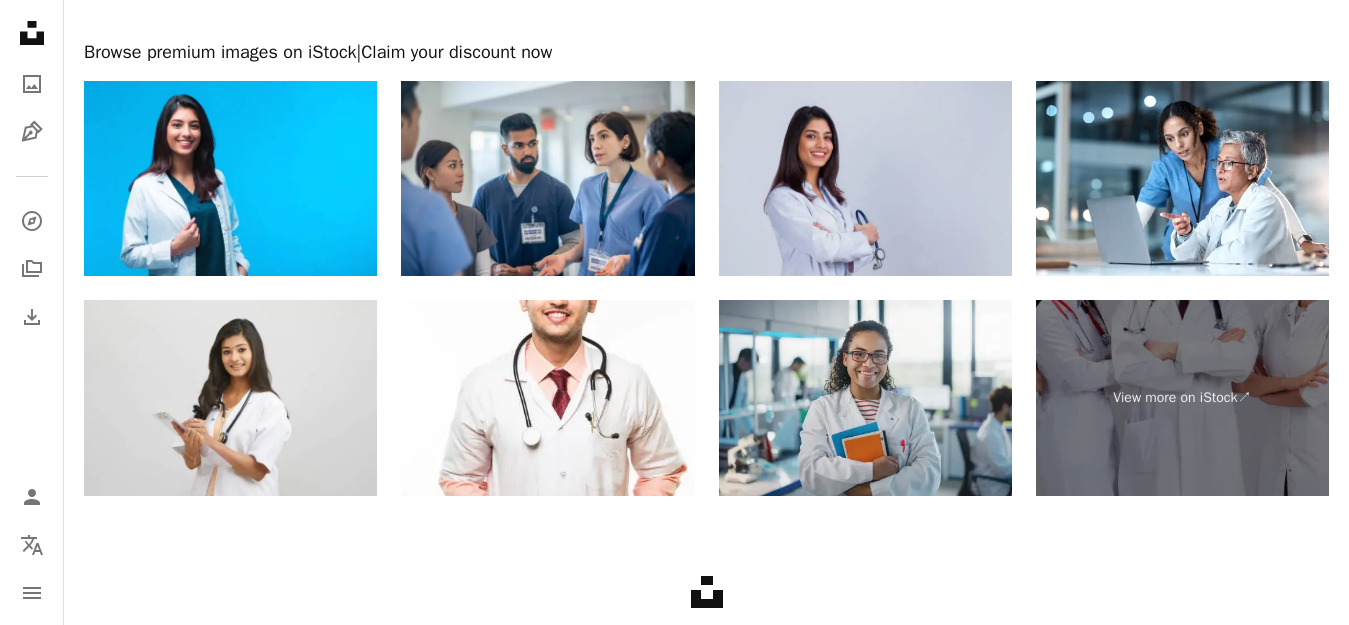 click at bounding box center [865, 179] 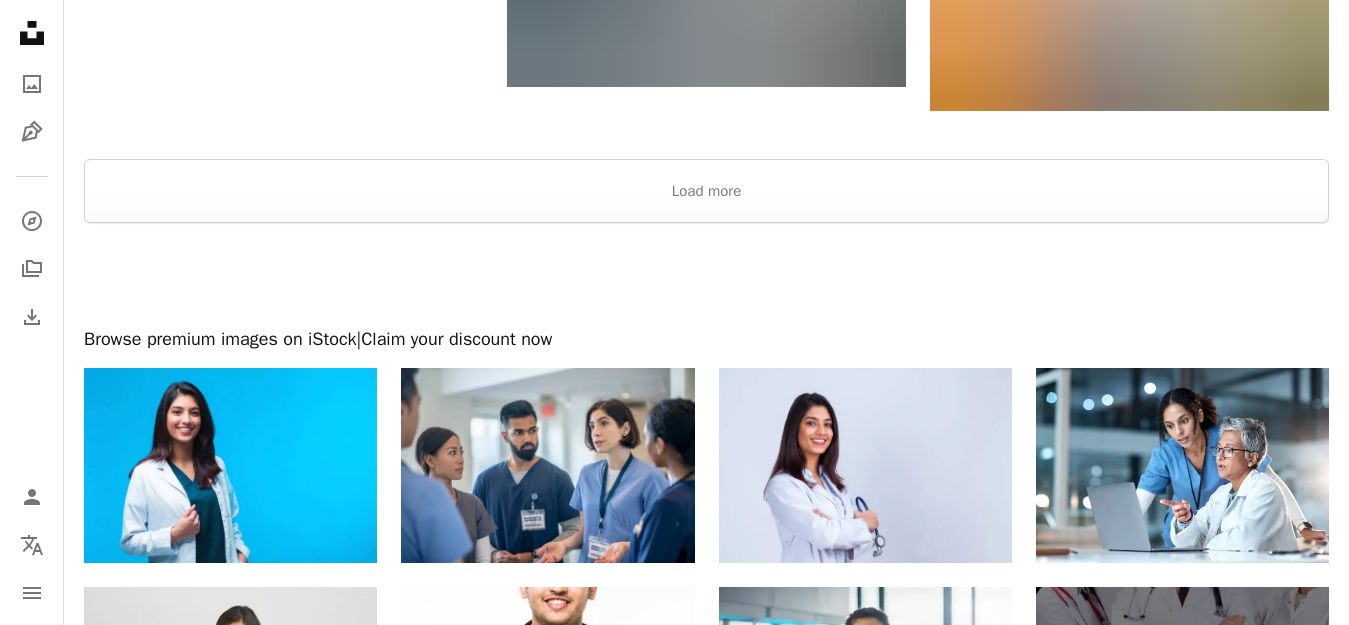 scroll, scrollTop: 3199, scrollLeft: 0, axis: vertical 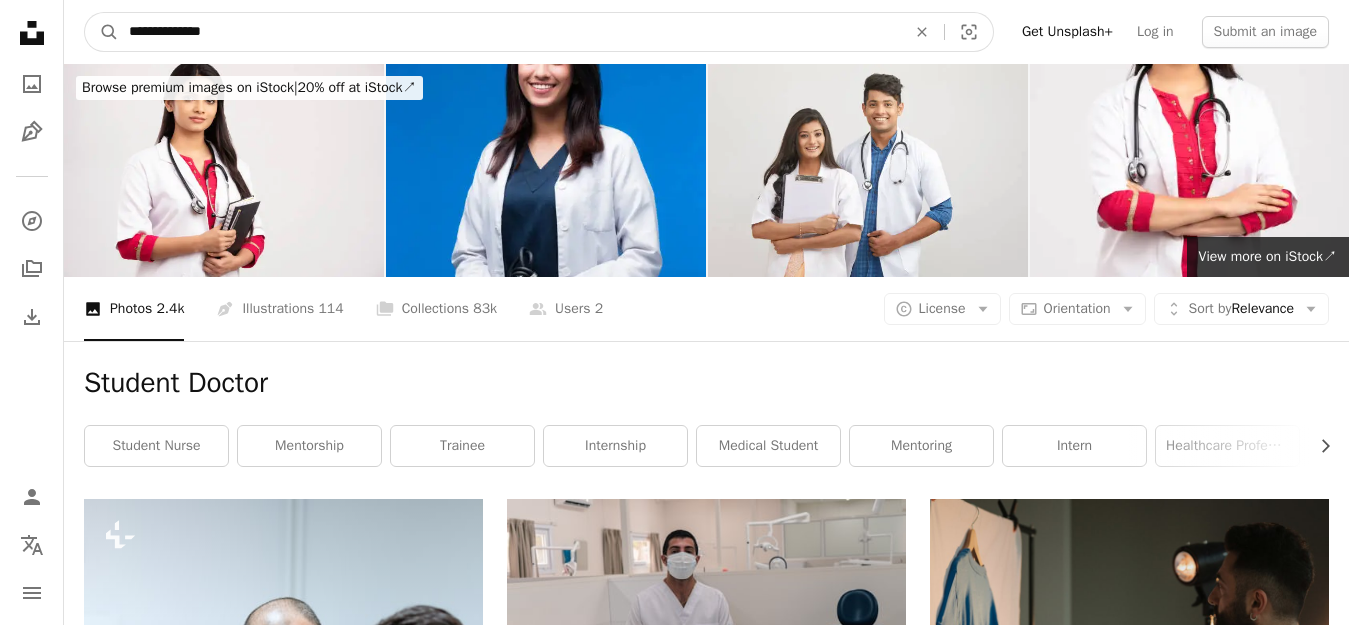 drag, startPoint x: 181, startPoint y: 30, endPoint x: 69, endPoint y: 33, distance: 112.04017 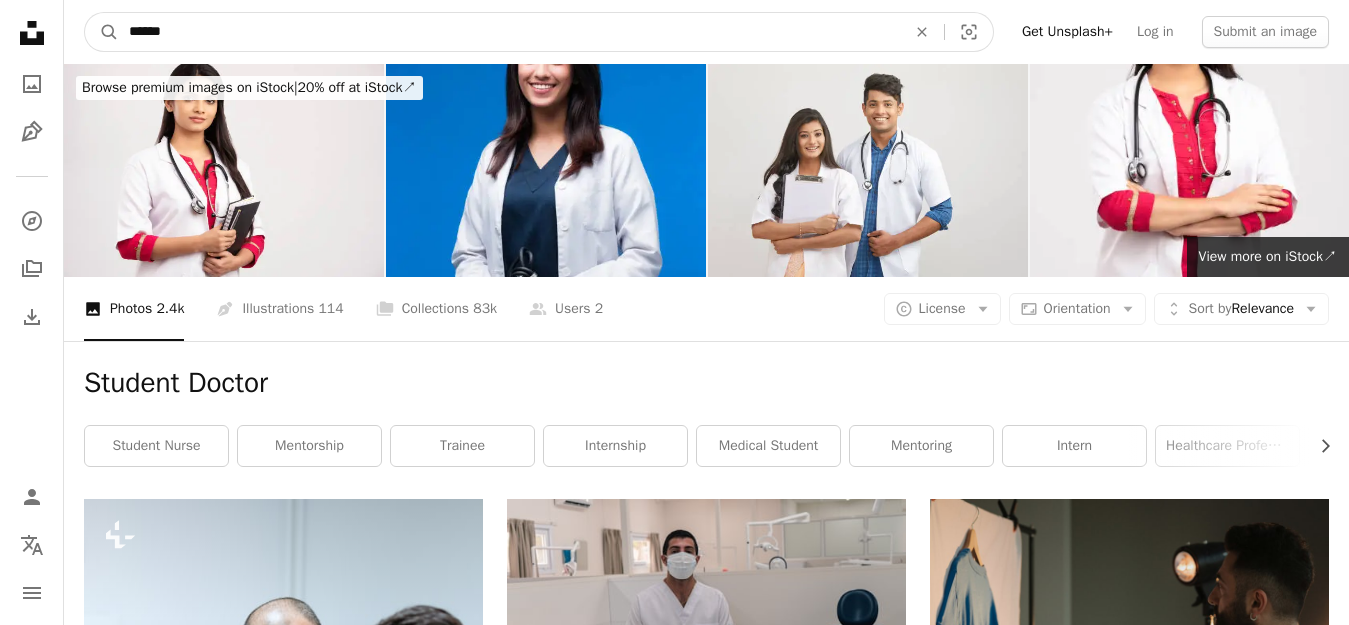 type on "******" 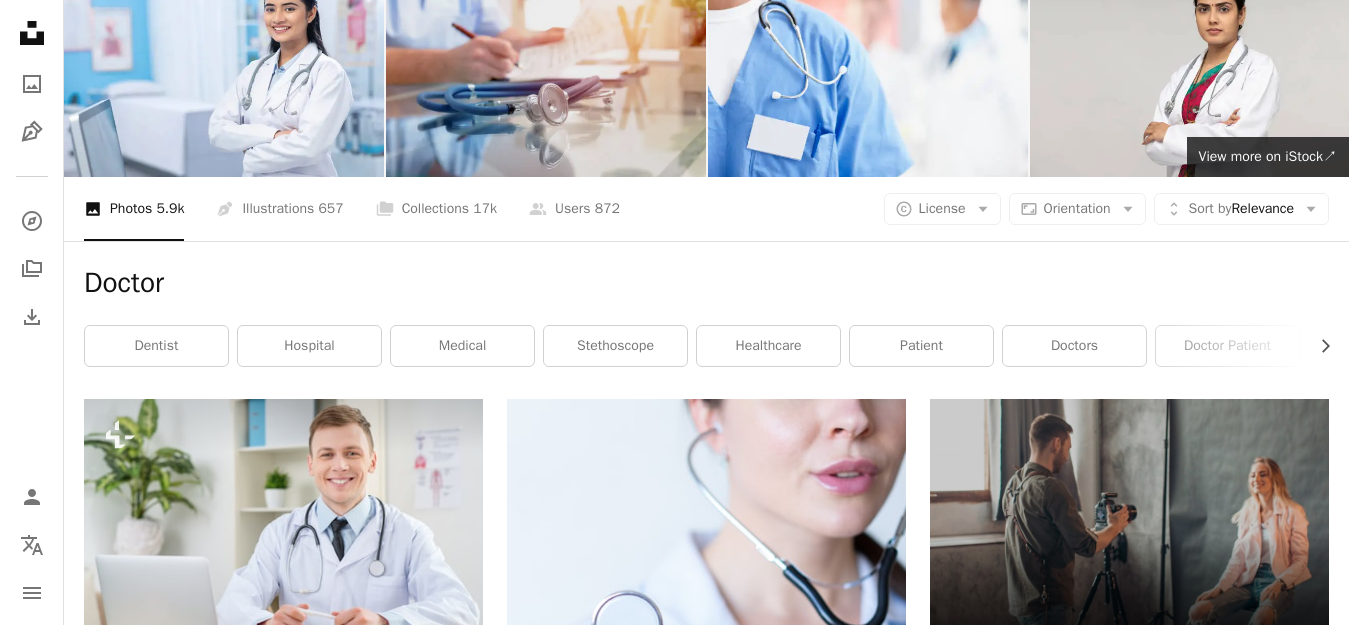 scroll, scrollTop: 0, scrollLeft: 0, axis: both 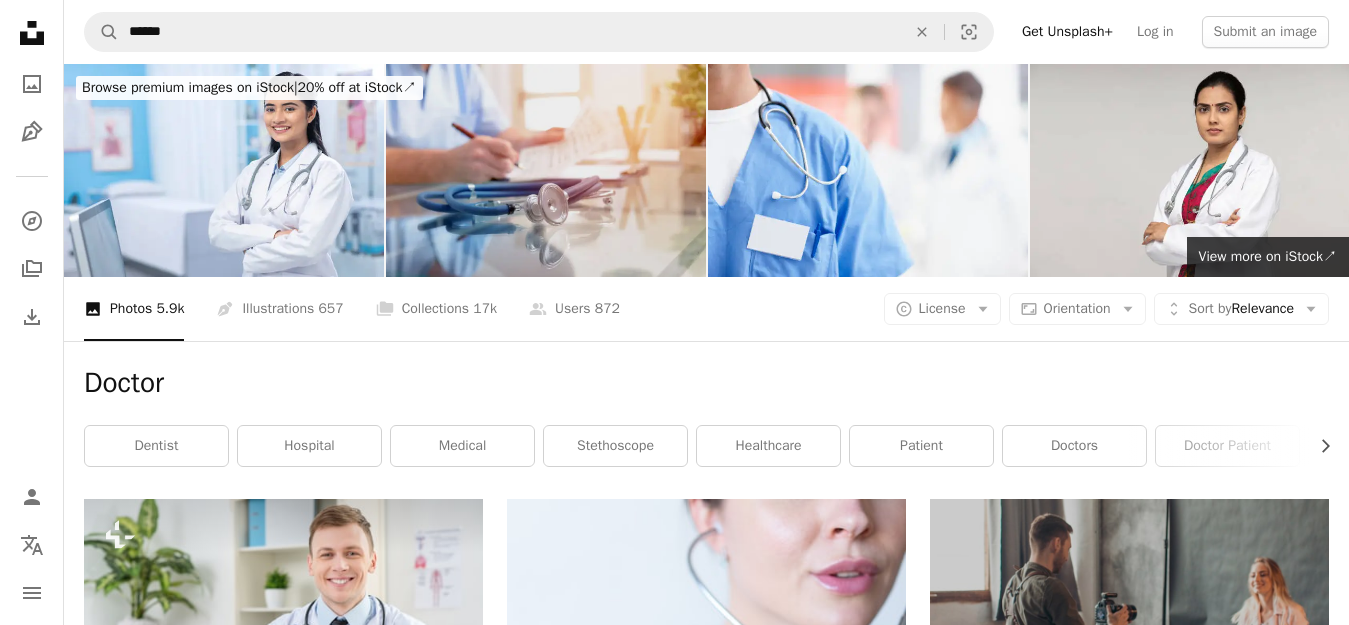click at bounding box center [546, 170] 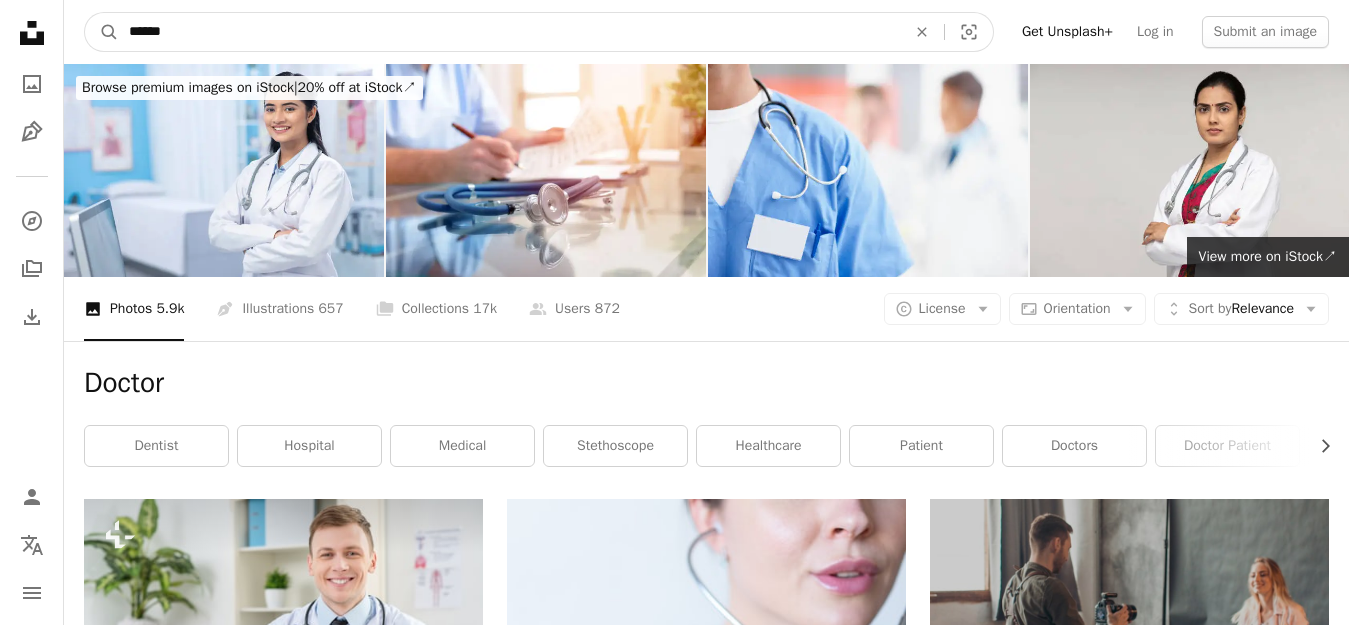 click on "******" at bounding box center (509, 32) 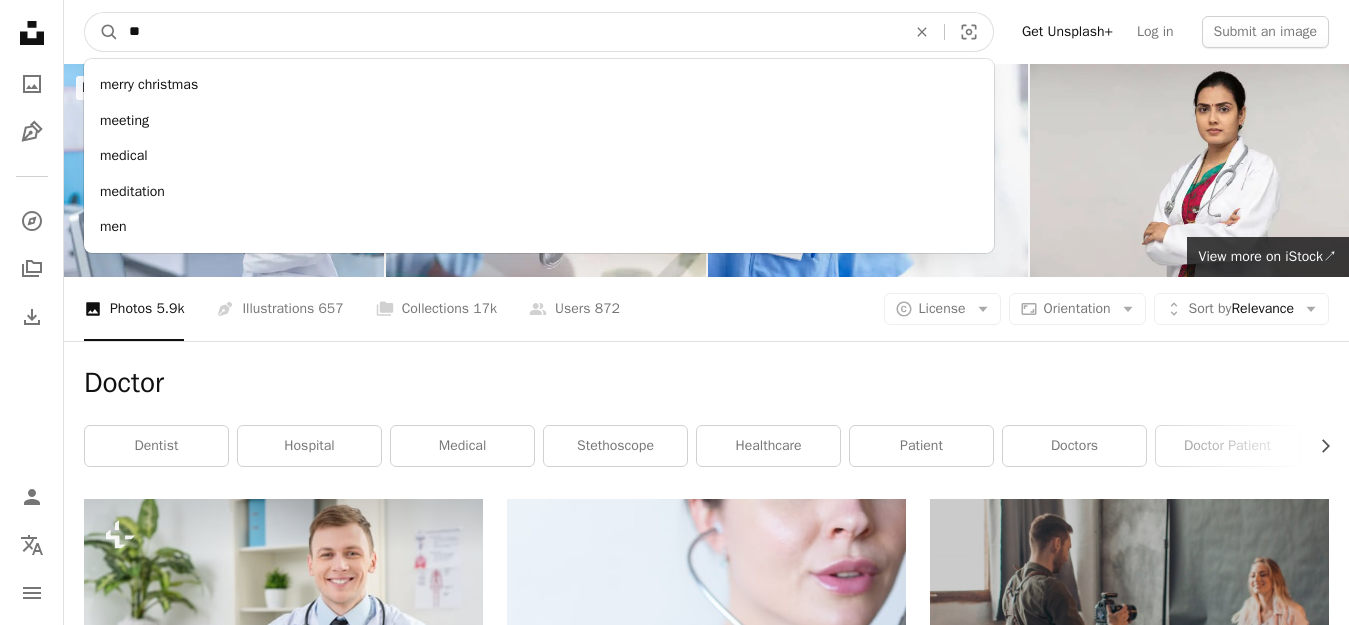 type on "*" 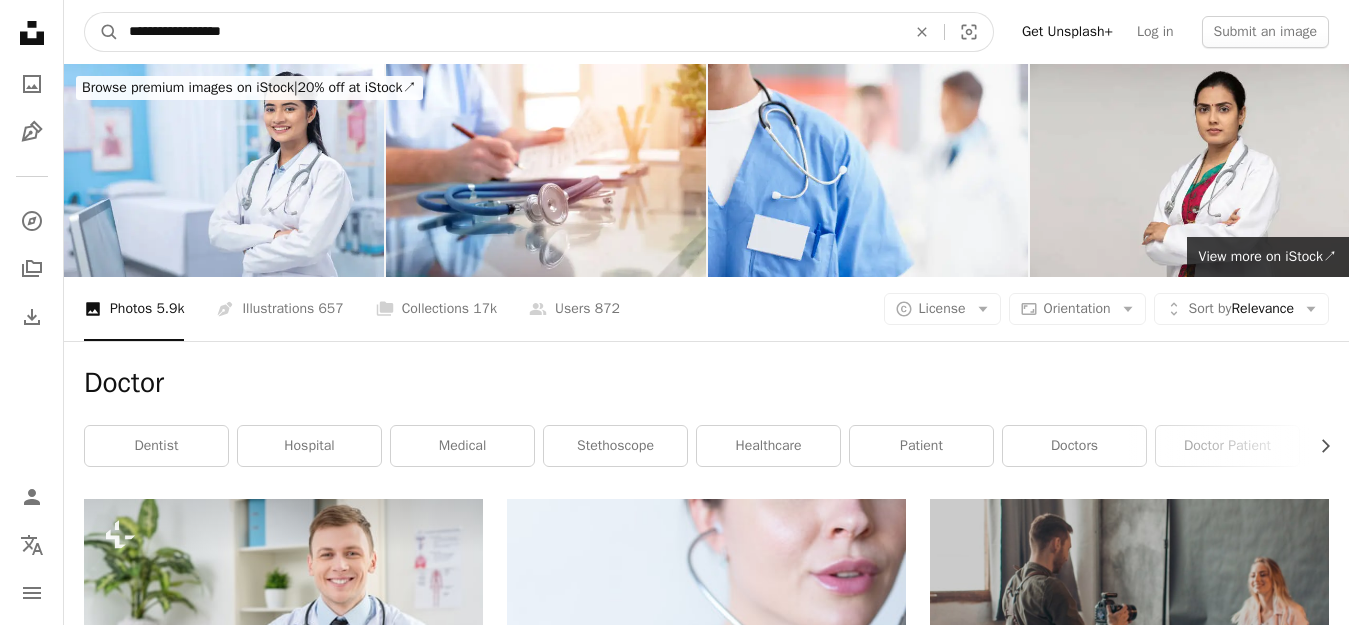 type on "**********" 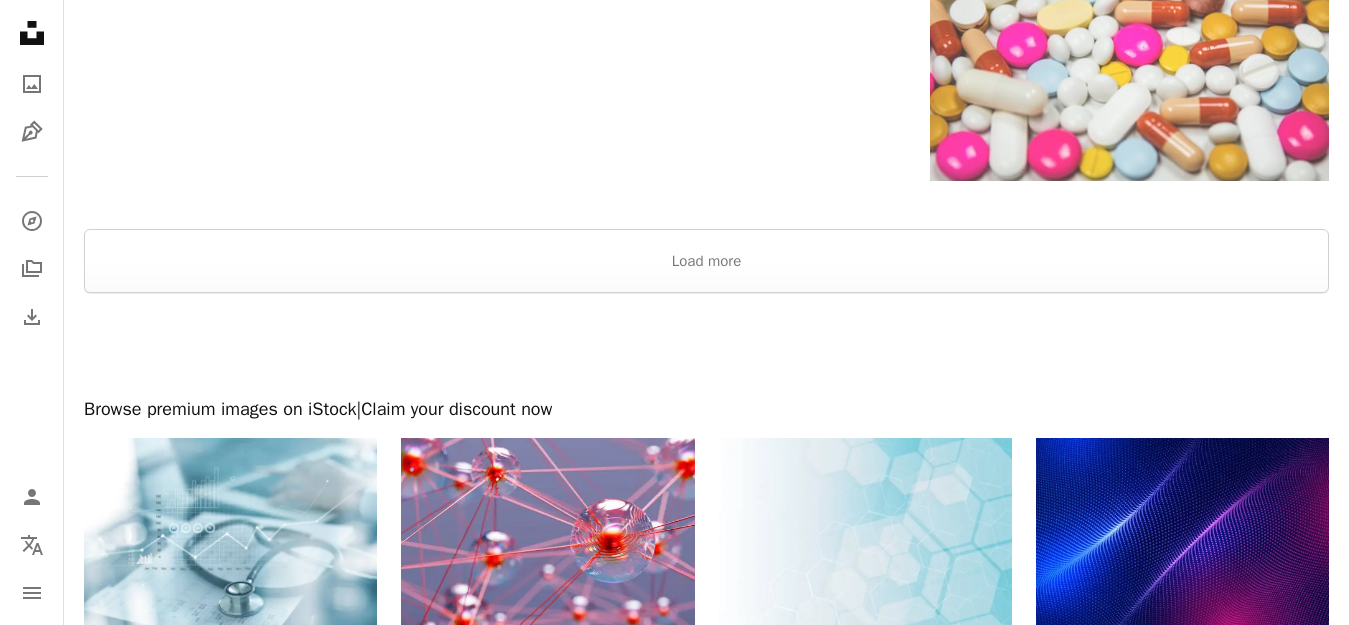 scroll, scrollTop: 3400, scrollLeft: 0, axis: vertical 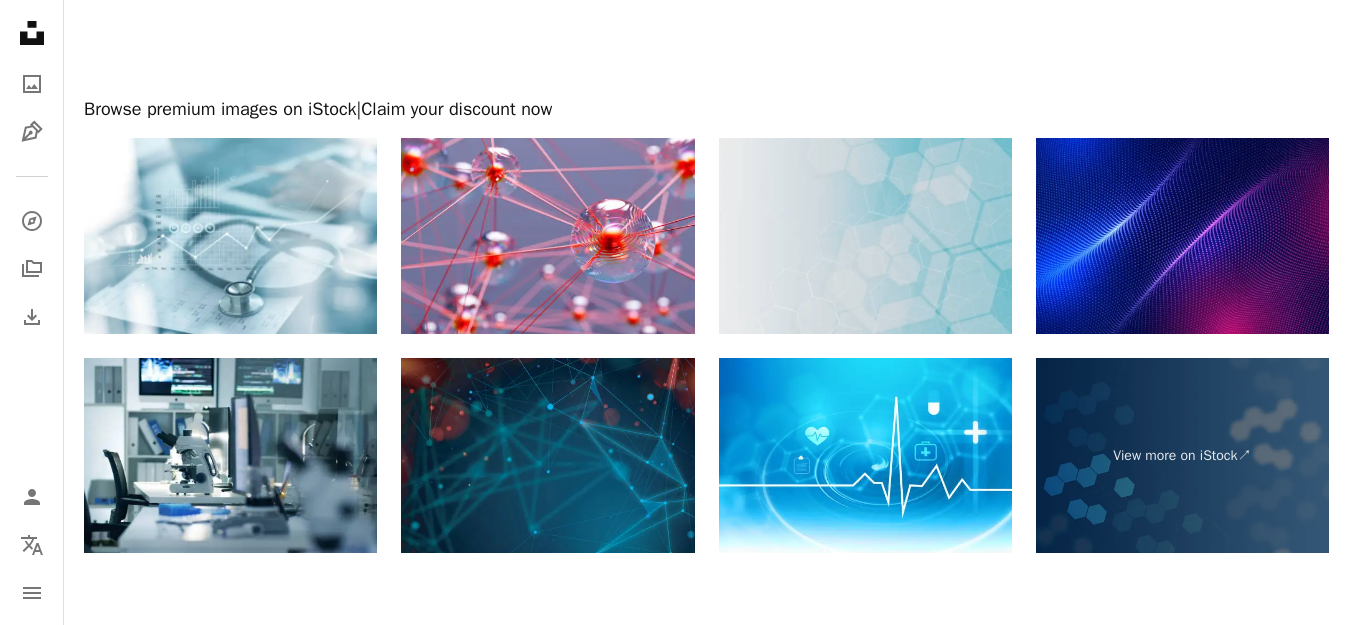 click at bounding box center (865, 236) 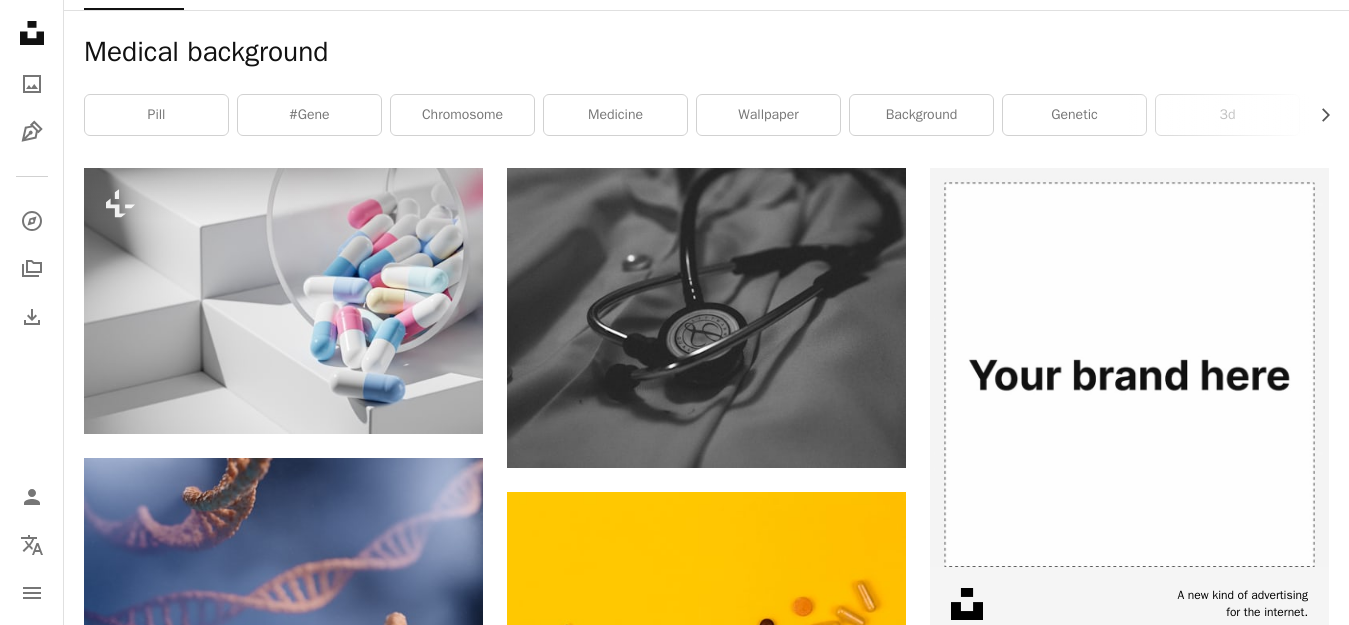 scroll, scrollTop: 257, scrollLeft: 0, axis: vertical 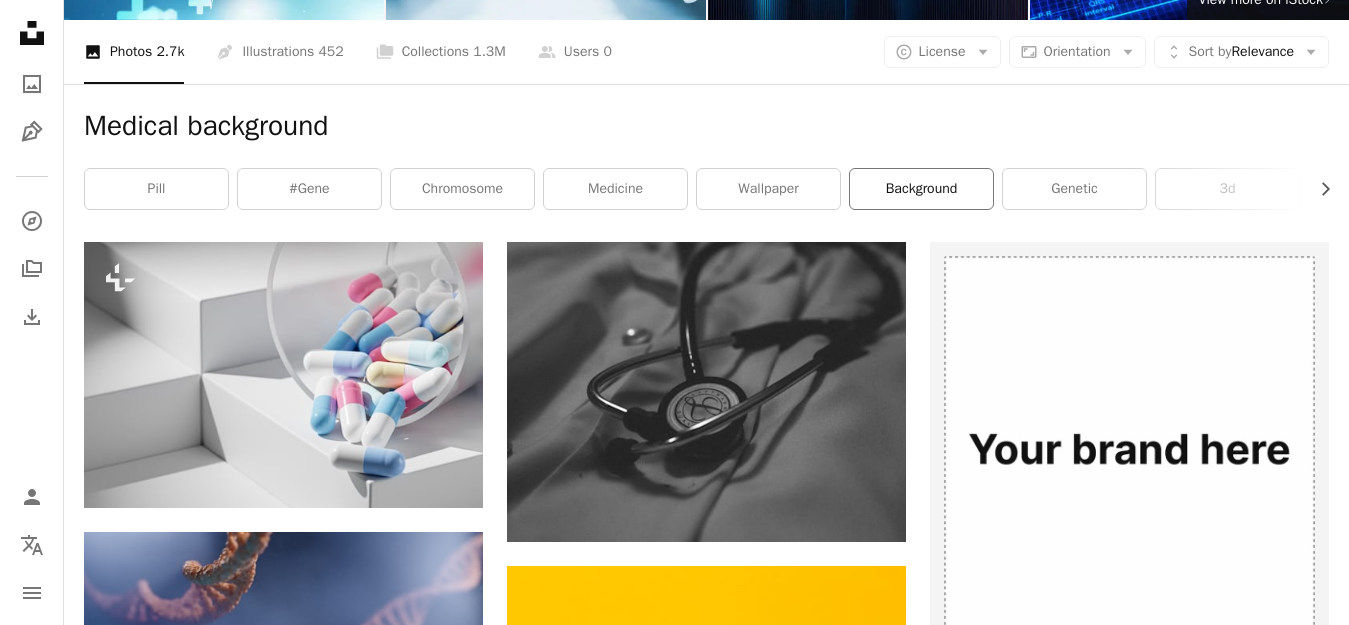 click on "background" at bounding box center [921, 189] 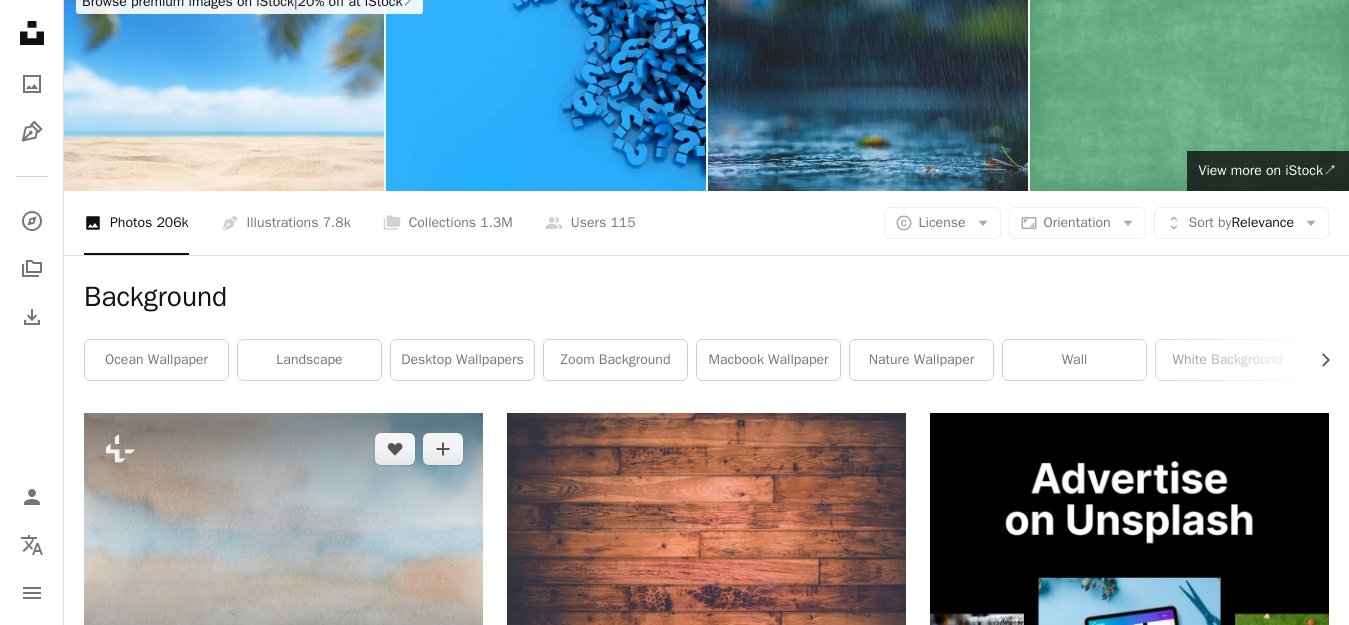 scroll, scrollTop: 0, scrollLeft: 0, axis: both 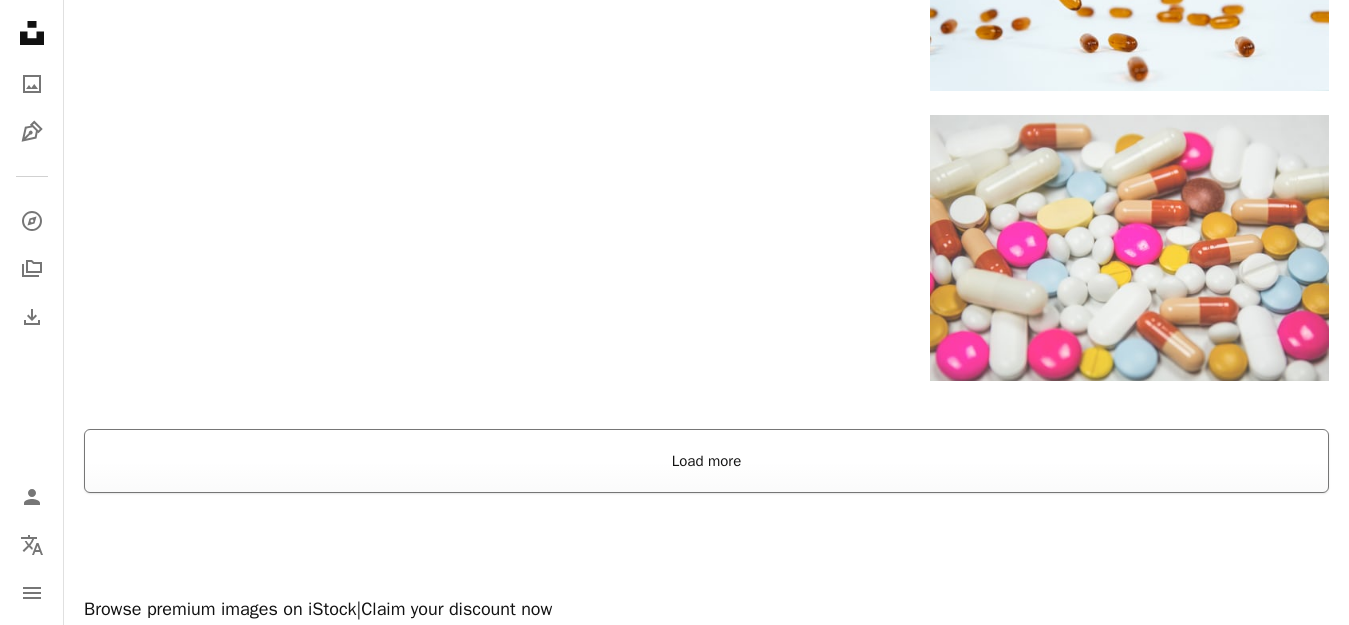 click on "Load more" at bounding box center (706, 461) 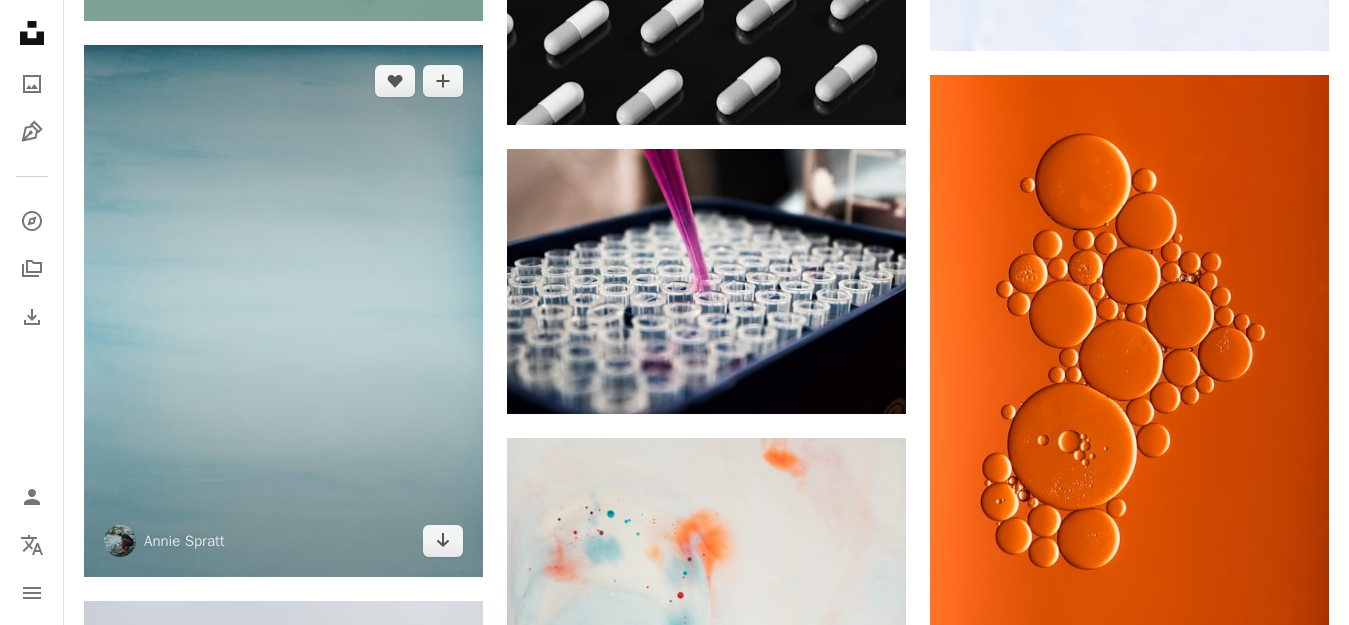 scroll, scrollTop: 6900, scrollLeft: 0, axis: vertical 